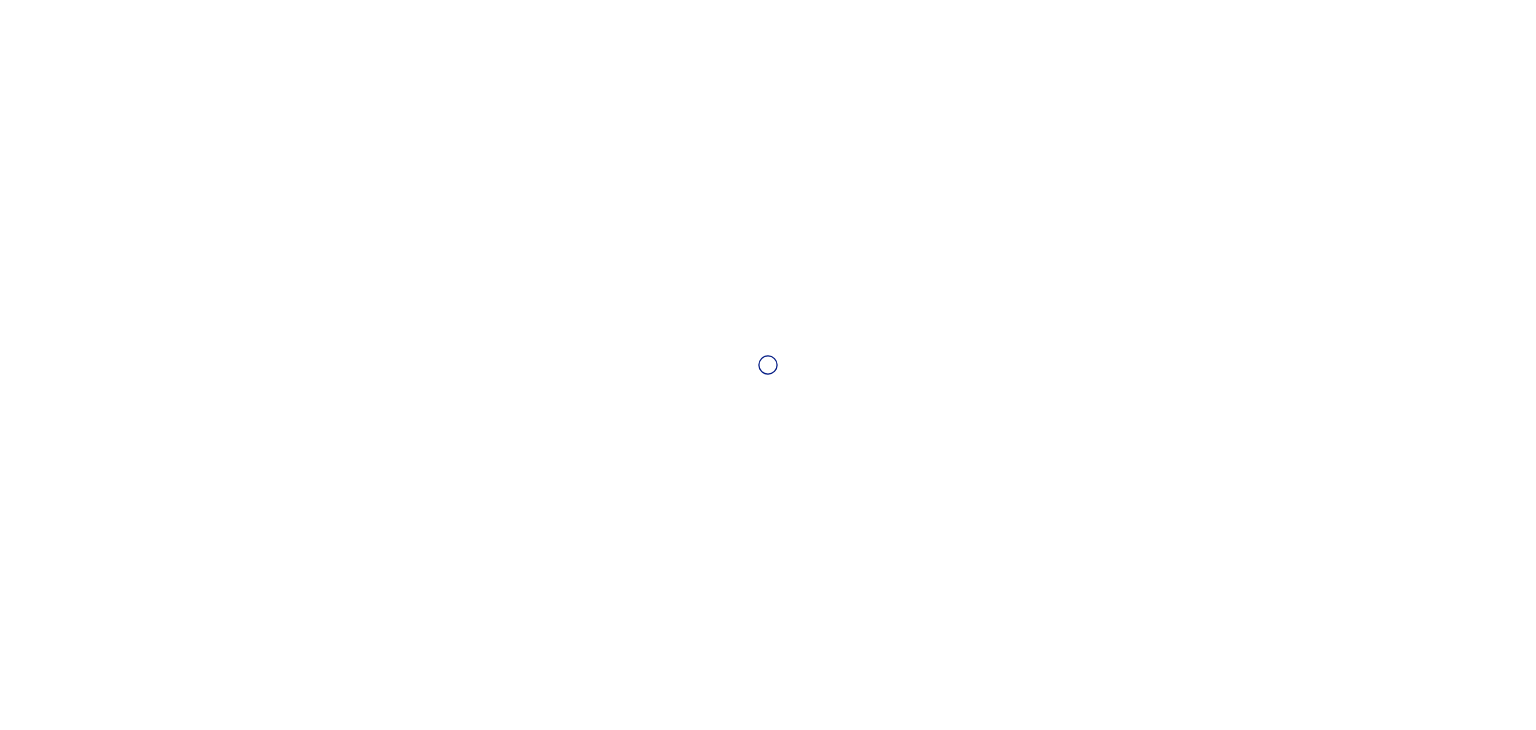 scroll, scrollTop: 0, scrollLeft: 0, axis: both 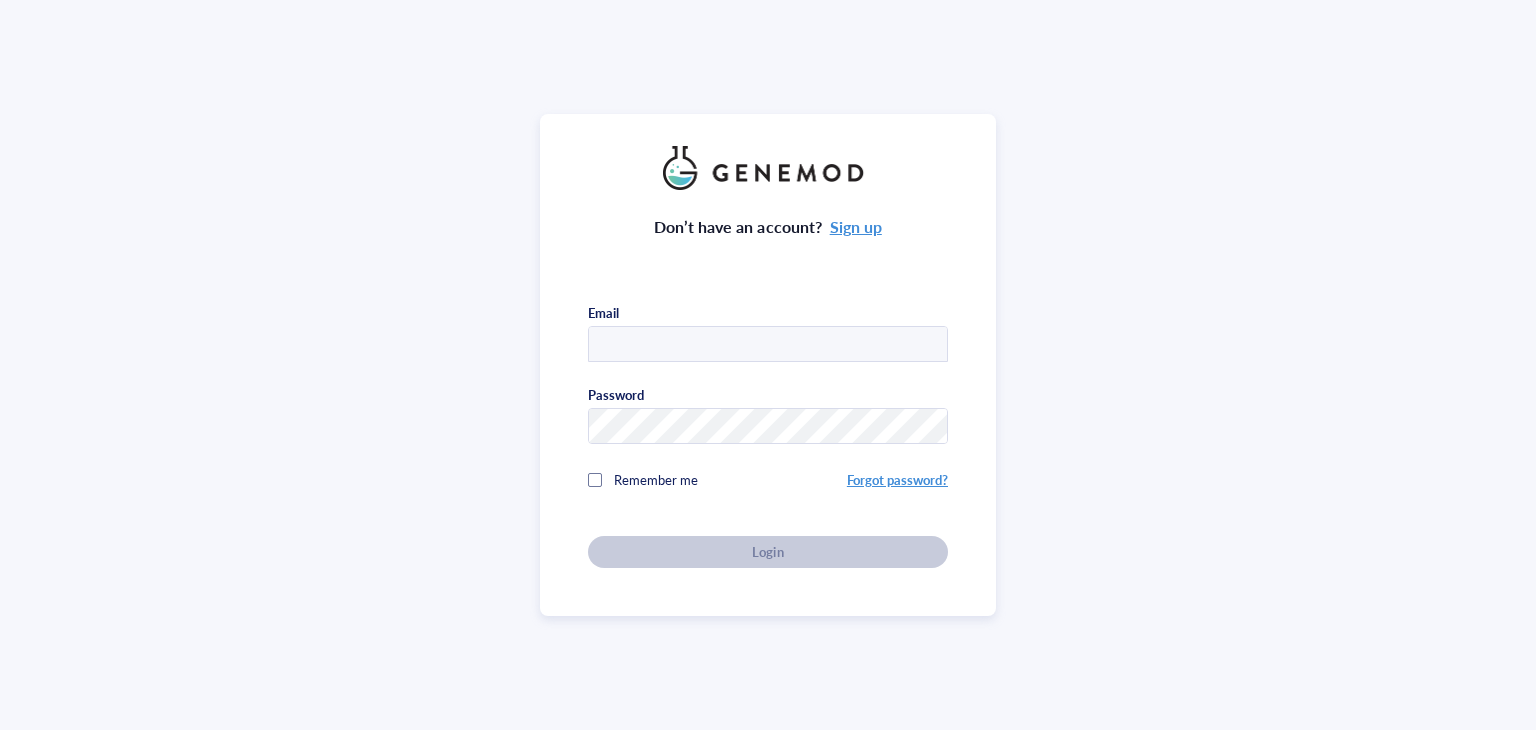 type on "[EMAIL]" 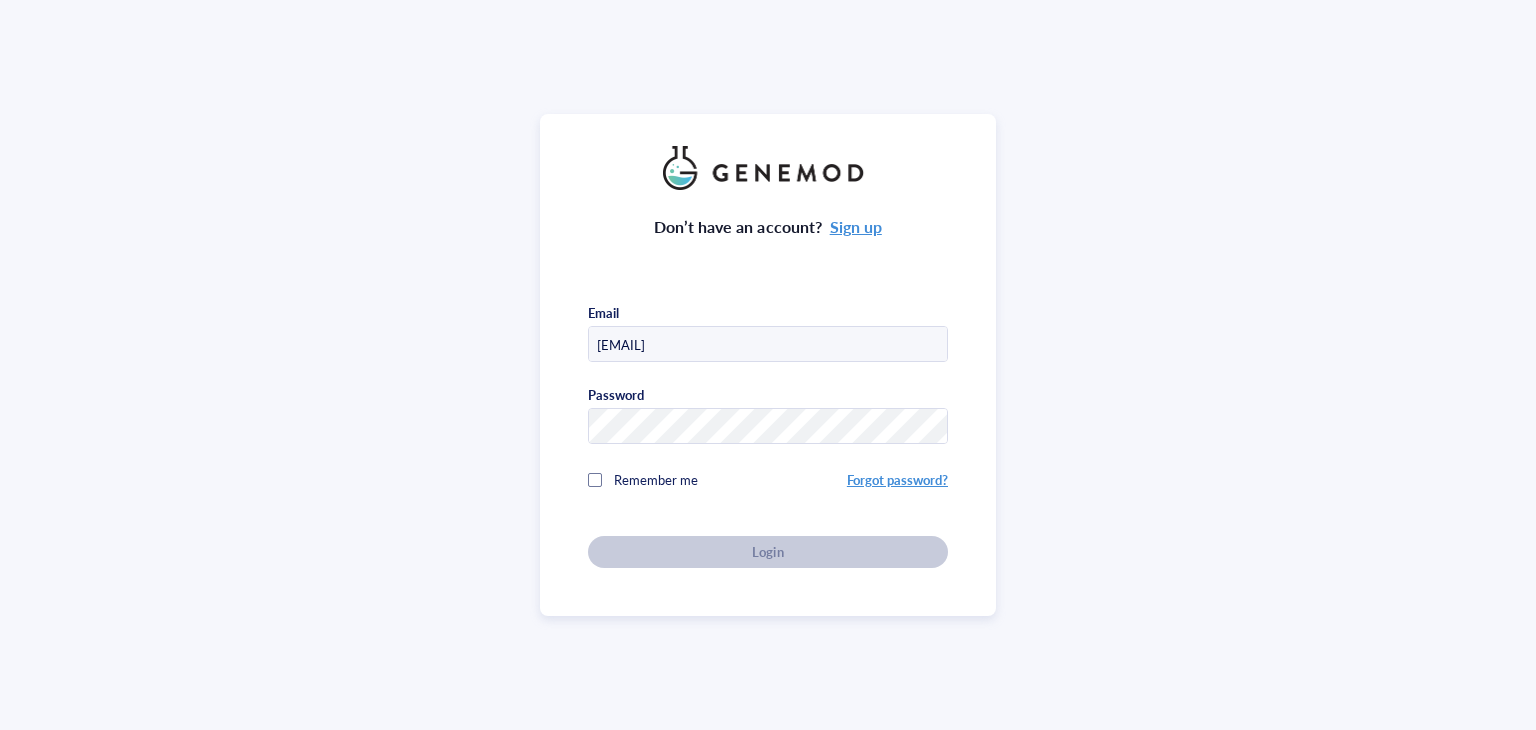 click on "Don’t have an account? Sign up Email [EMAIL] Password Remember me Forgot password? Login" at bounding box center (768, 379) 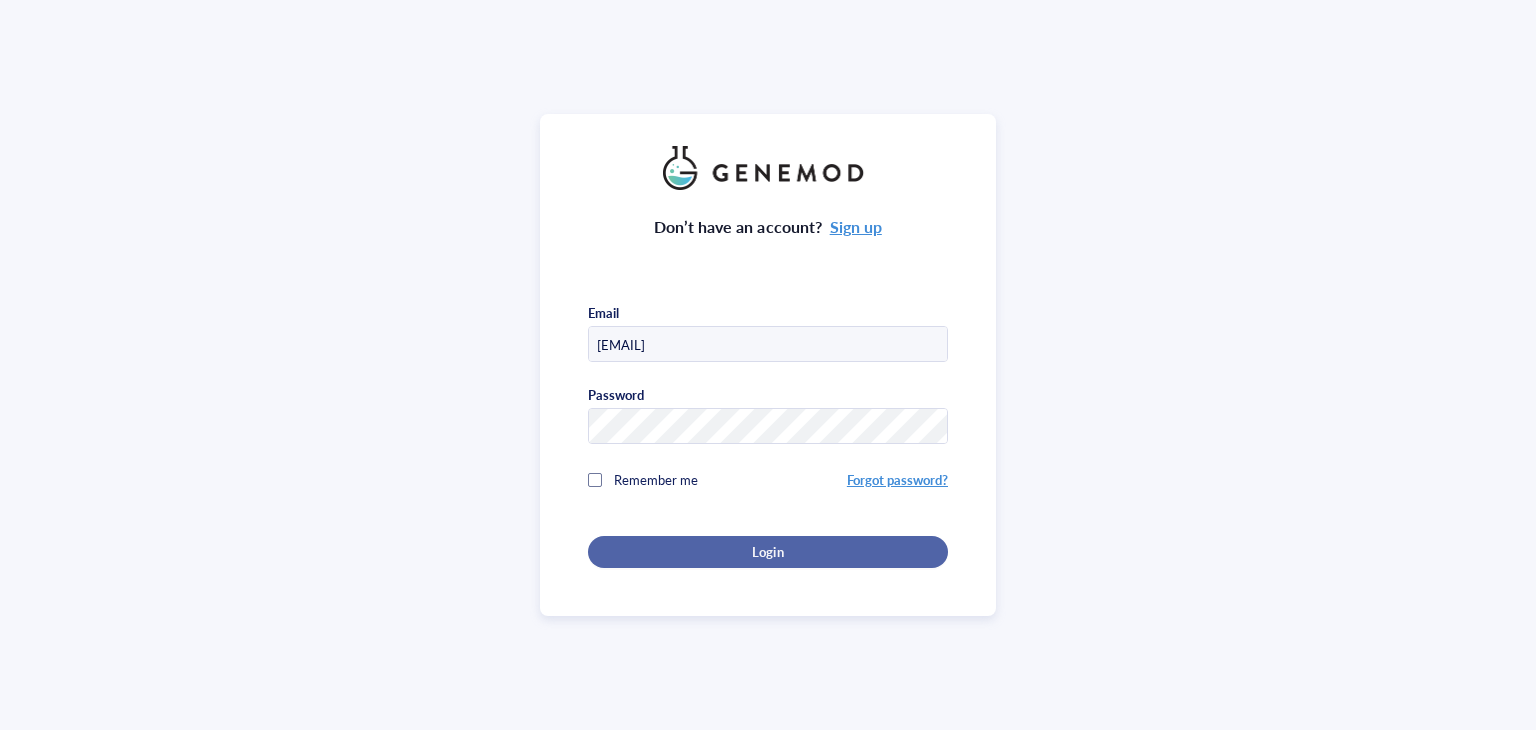 click on "Login" at bounding box center (767, 552) 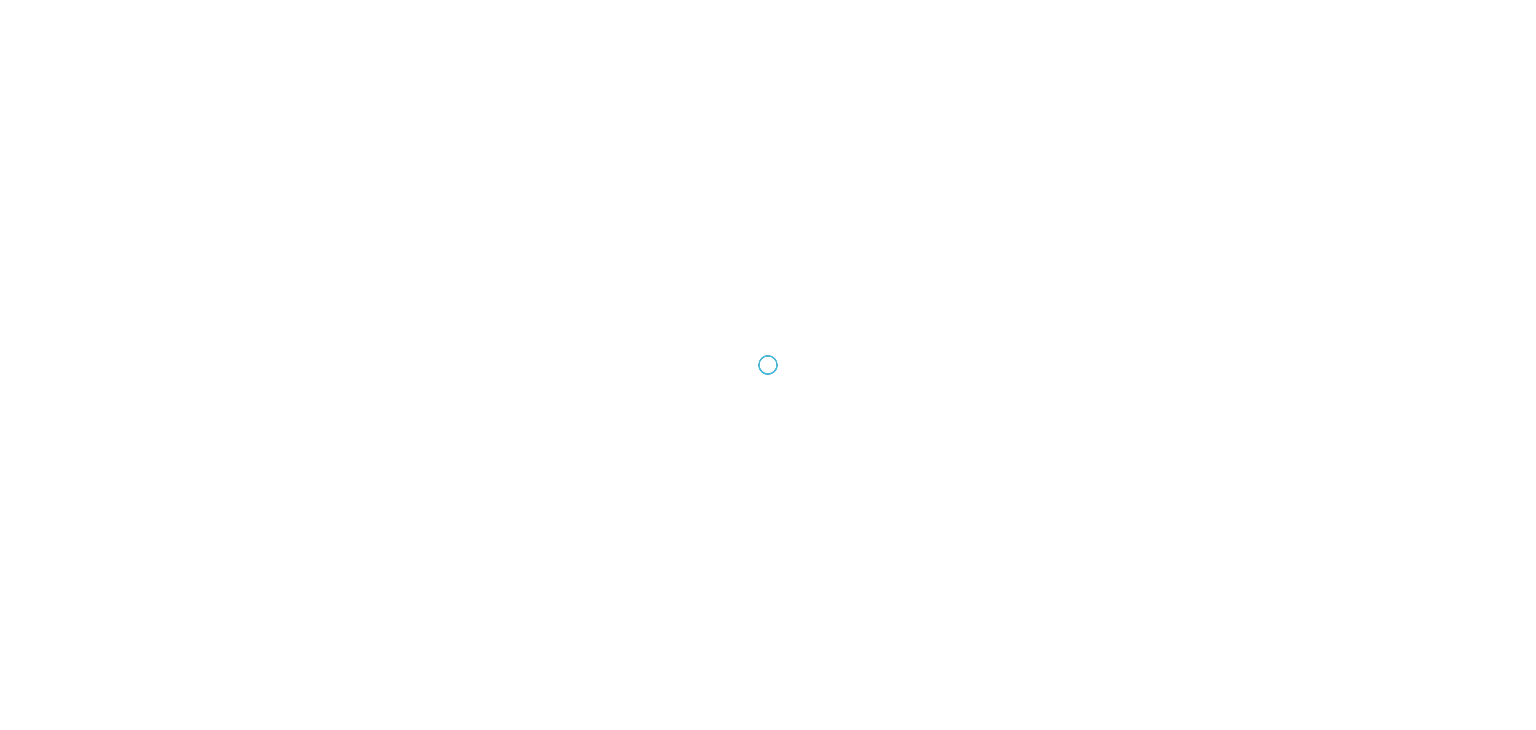 scroll, scrollTop: 0, scrollLeft: 0, axis: both 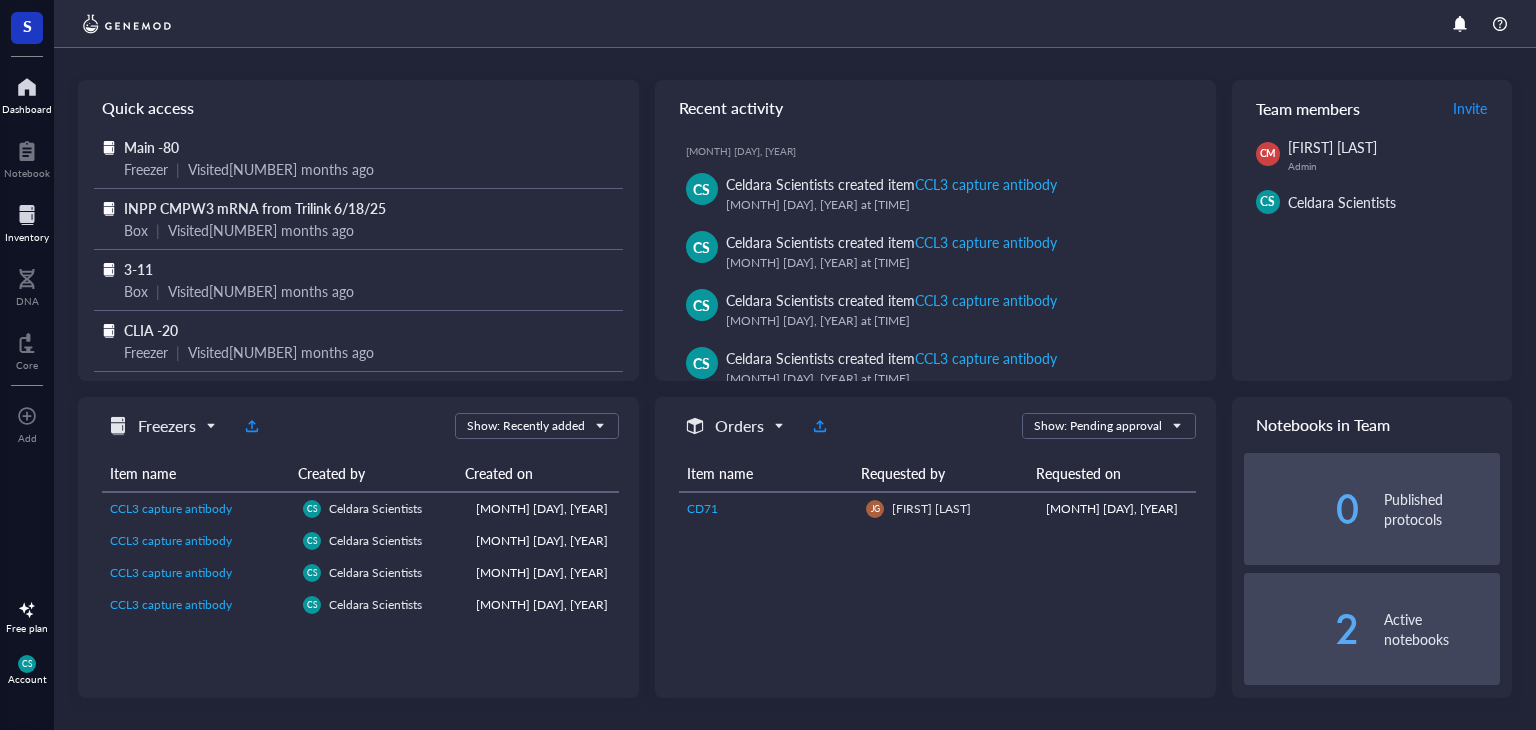 click at bounding box center (27, 215) 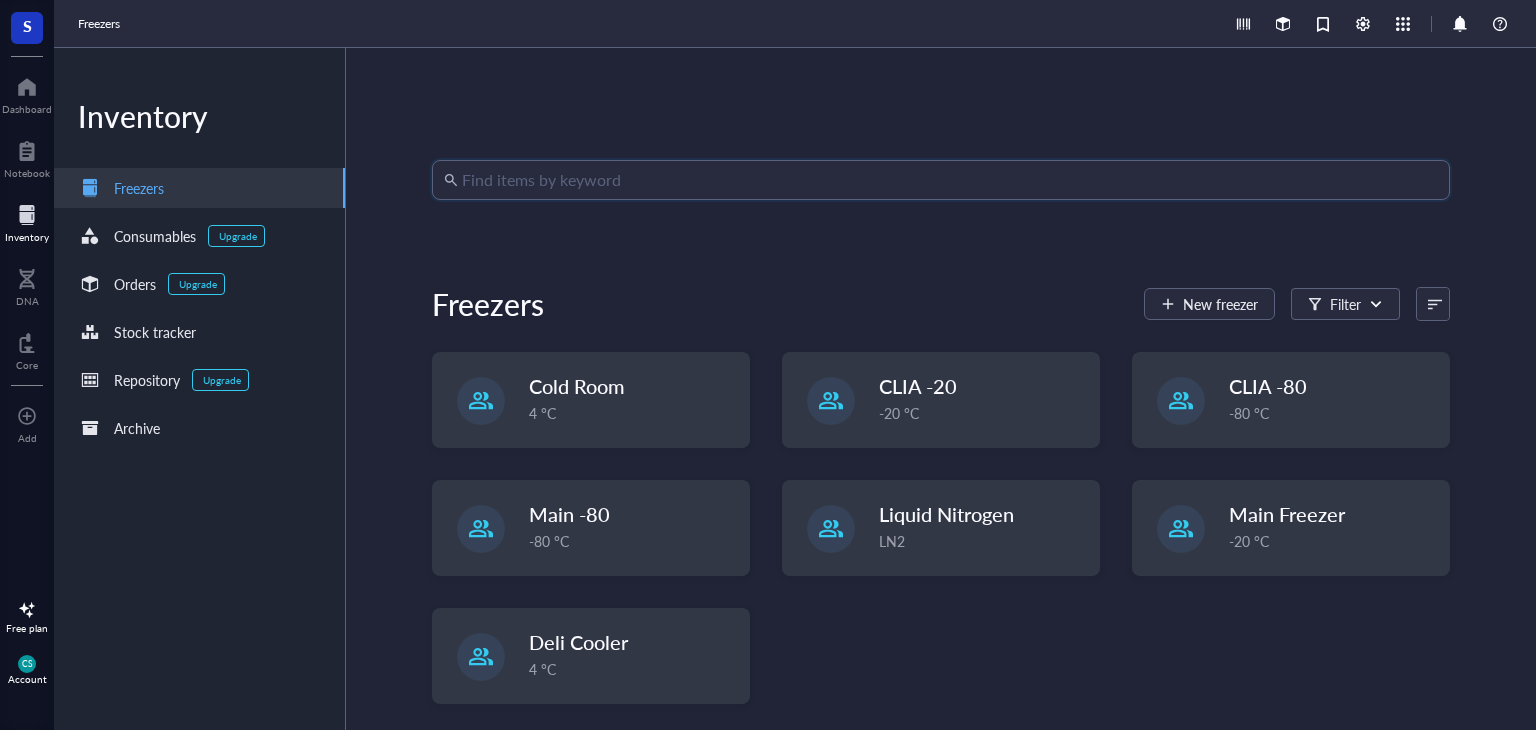 click at bounding box center (950, 180) 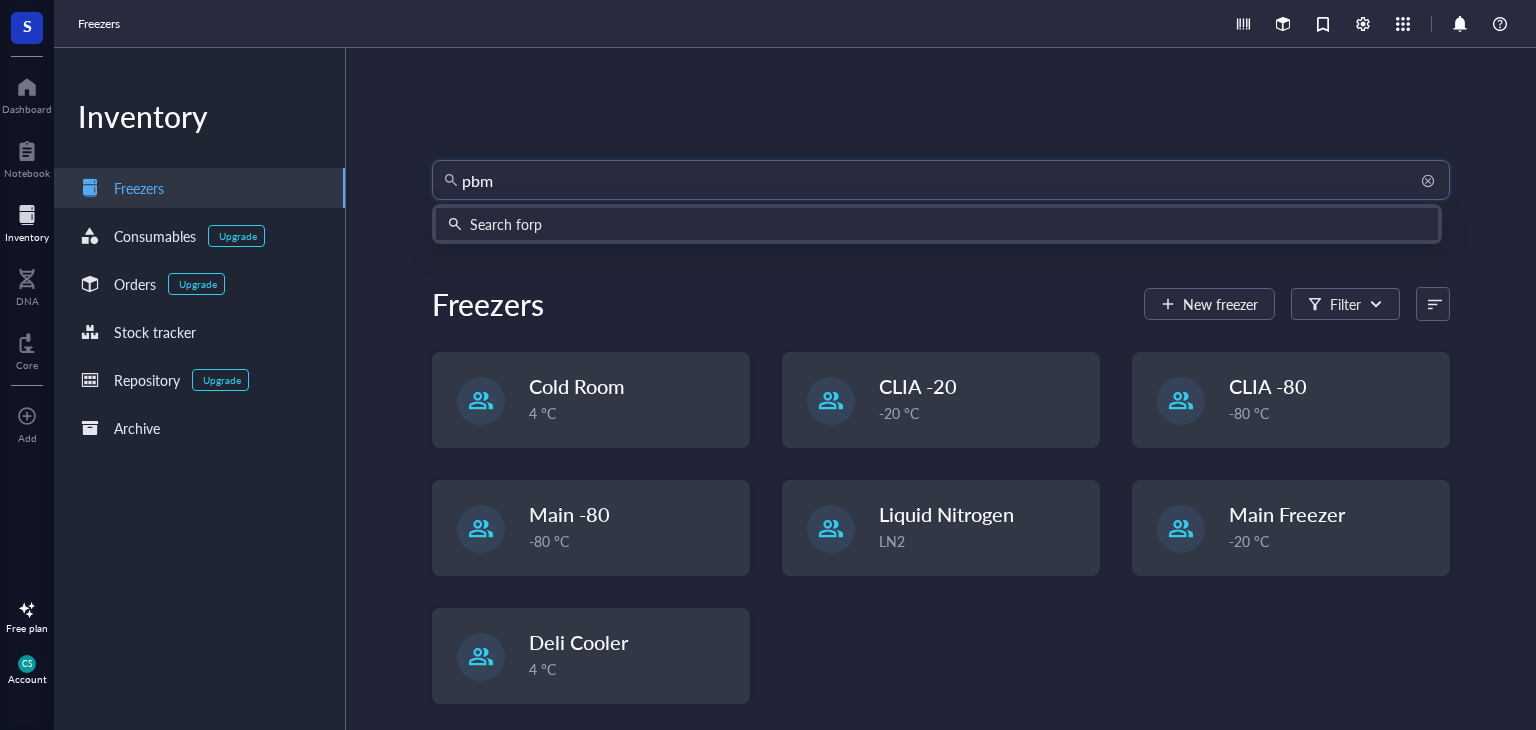 type on "pbmc" 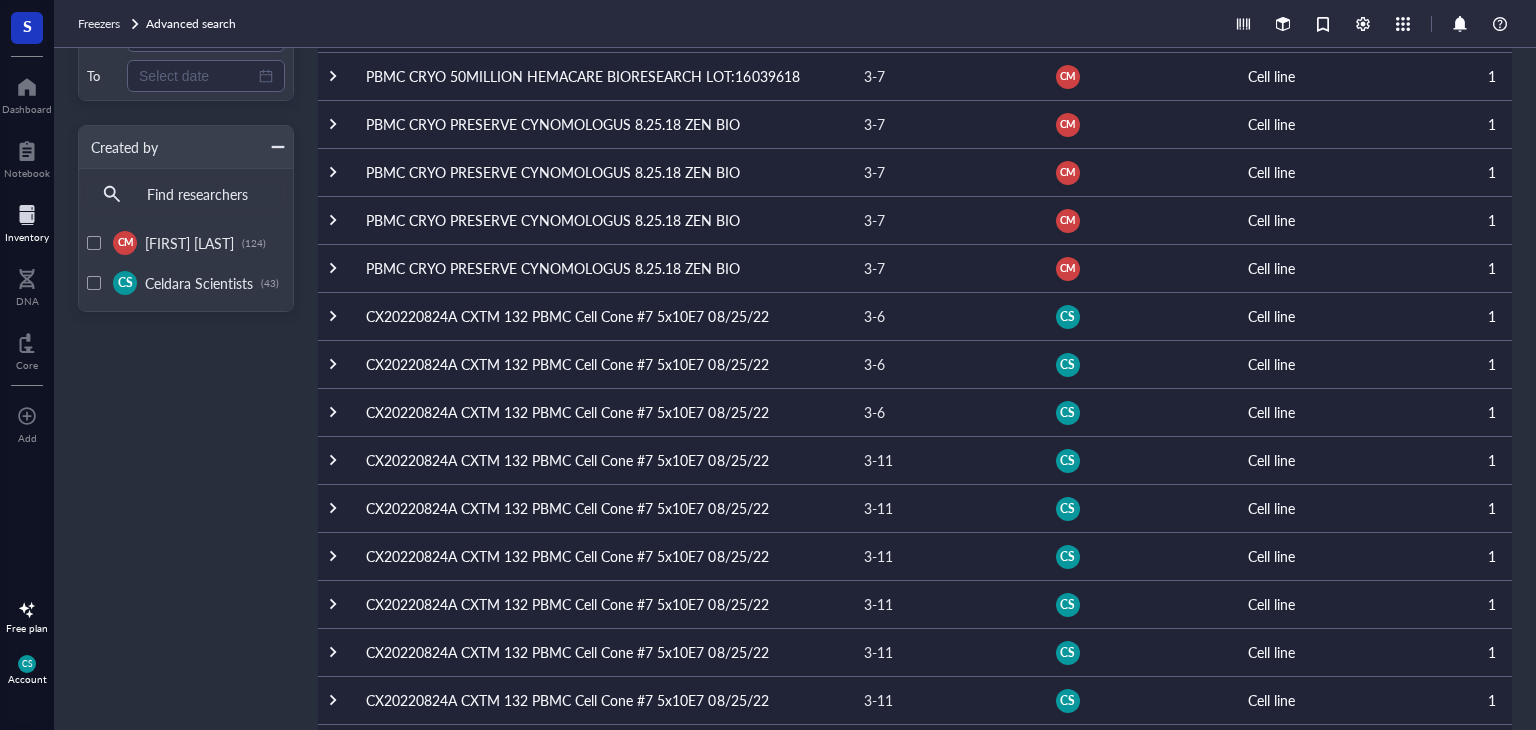 scroll, scrollTop: 600, scrollLeft: 0, axis: vertical 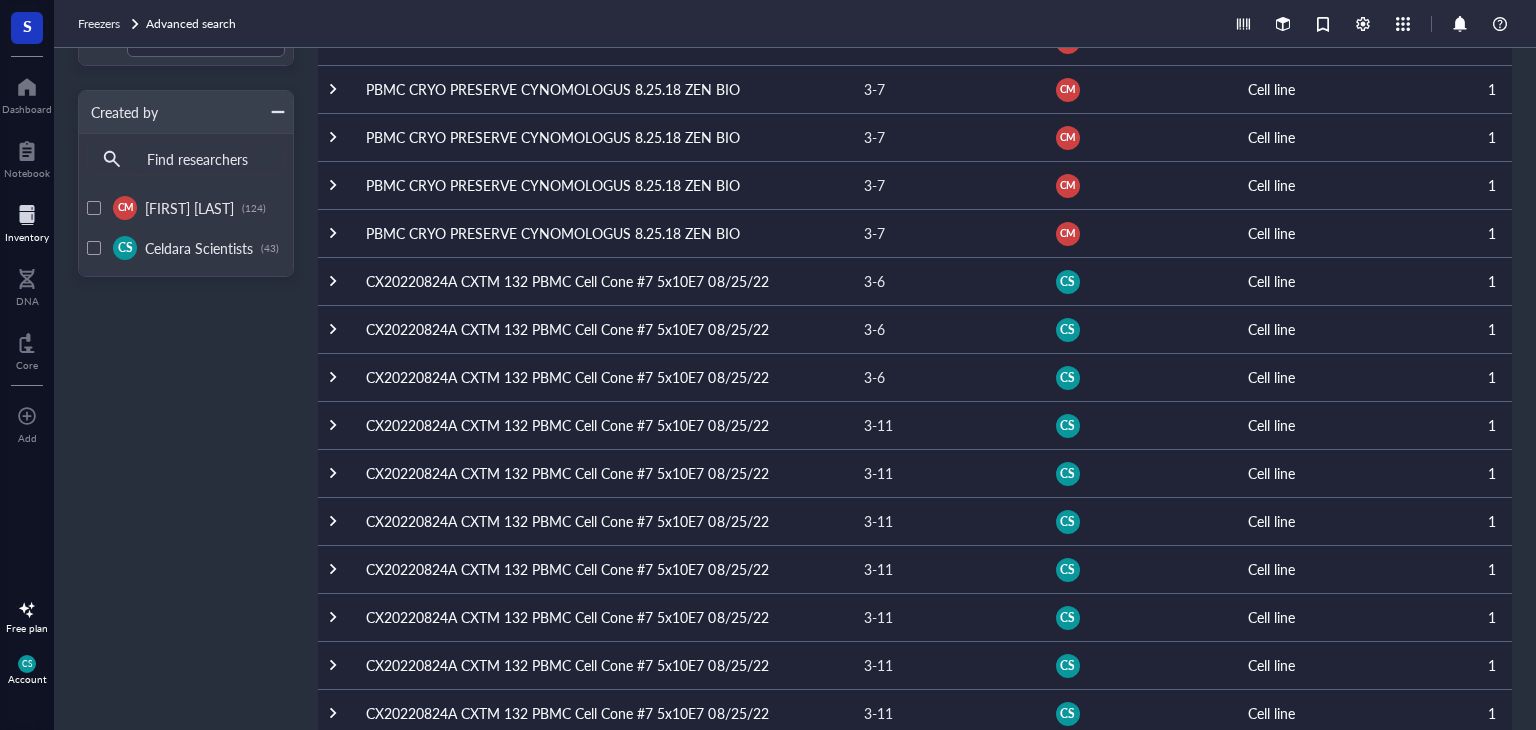 click on "CX20220824A CXTM 132 PBMC Cell Cone #7 5x10E7 08/25/22" at bounding box center [599, 281] 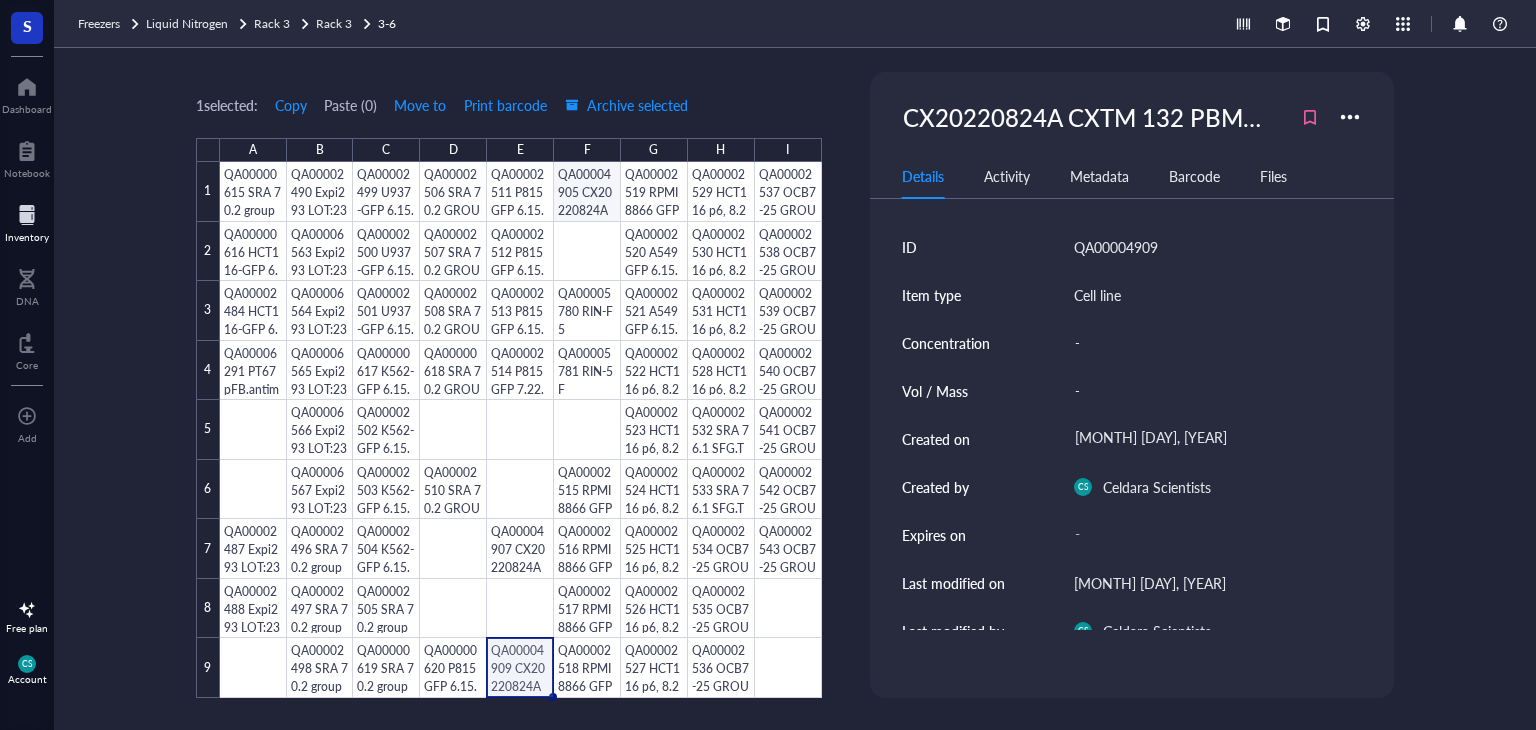 click at bounding box center (521, 430) 